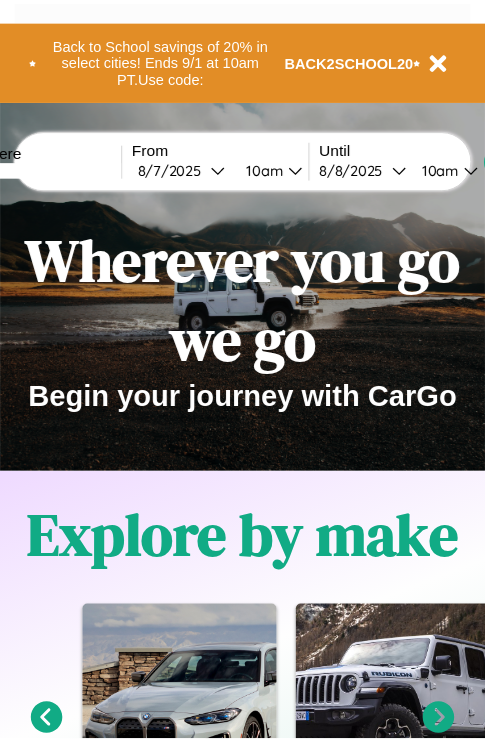 scroll, scrollTop: 0, scrollLeft: 0, axis: both 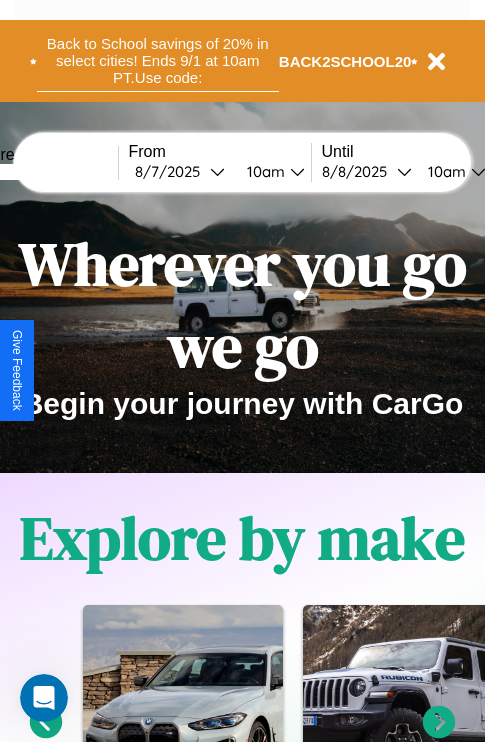 click on "Back to School savings of 20% in select cities! Ends 9/1 at 10am PT.  Use code:" at bounding box center (158, 61) 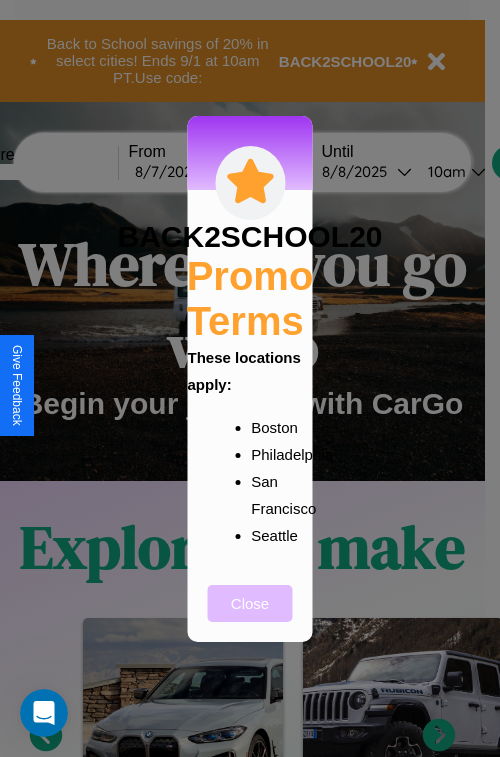 click on "Close" at bounding box center [250, 603] 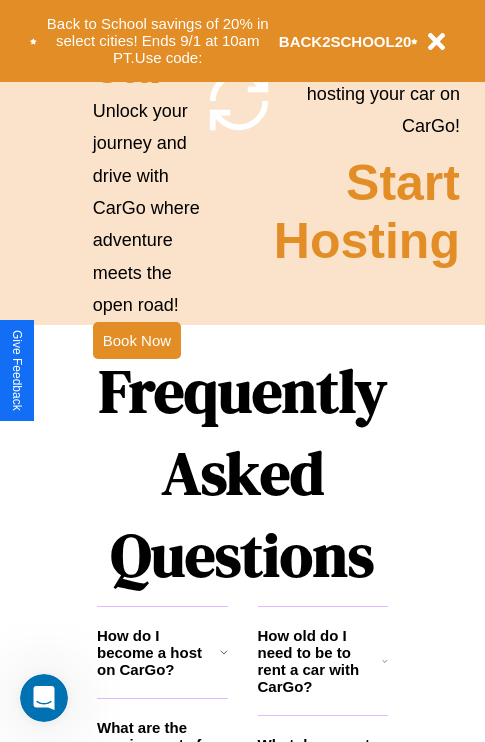 scroll, scrollTop: 1947, scrollLeft: 0, axis: vertical 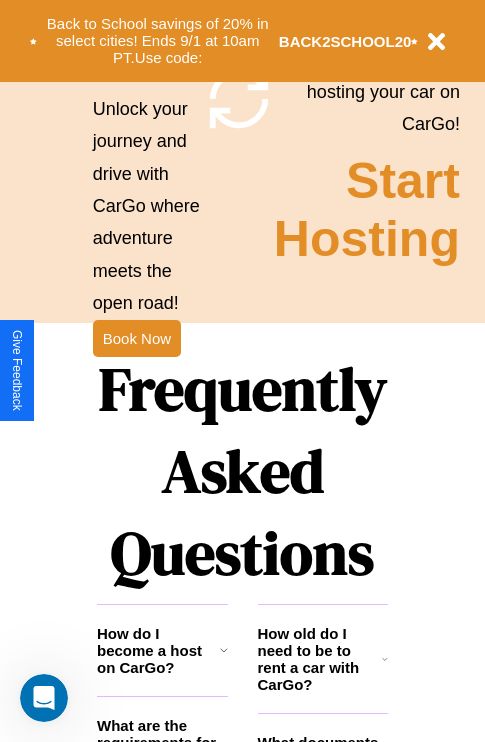 click on "Frequently Asked Questions" at bounding box center (242, 471) 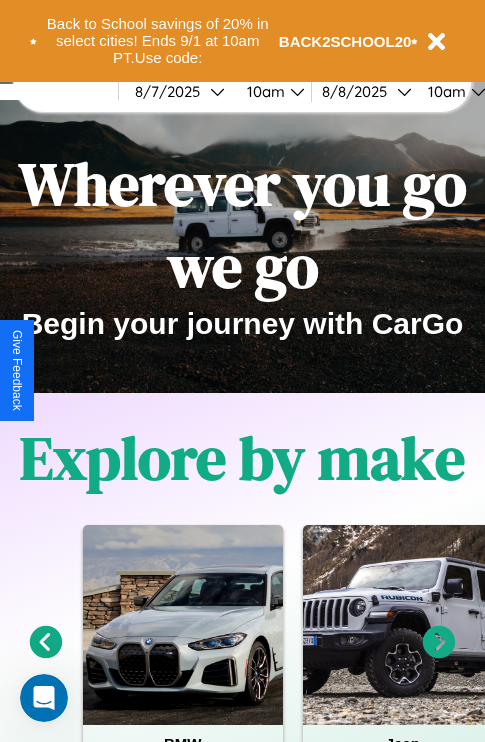 scroll, scrollTop: 0, scrollLeft: 0, axis: both 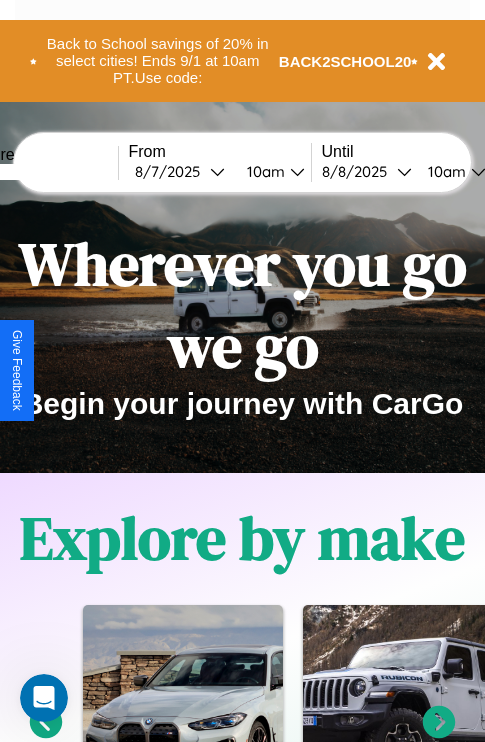 click at bounding box center [43, 172] 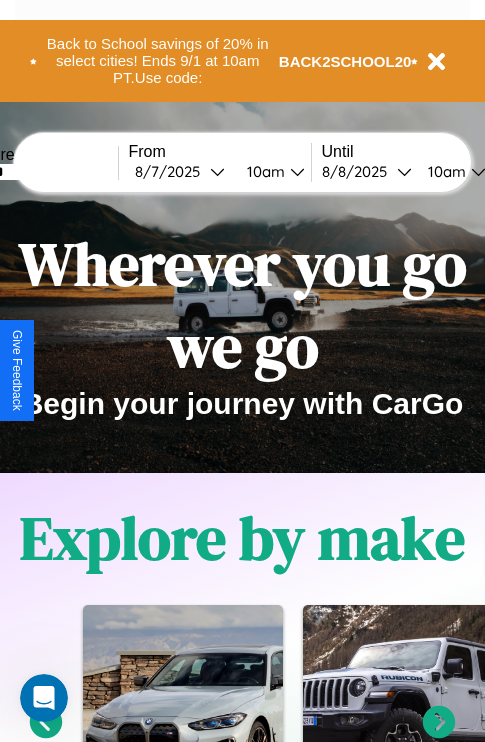 type on "******" 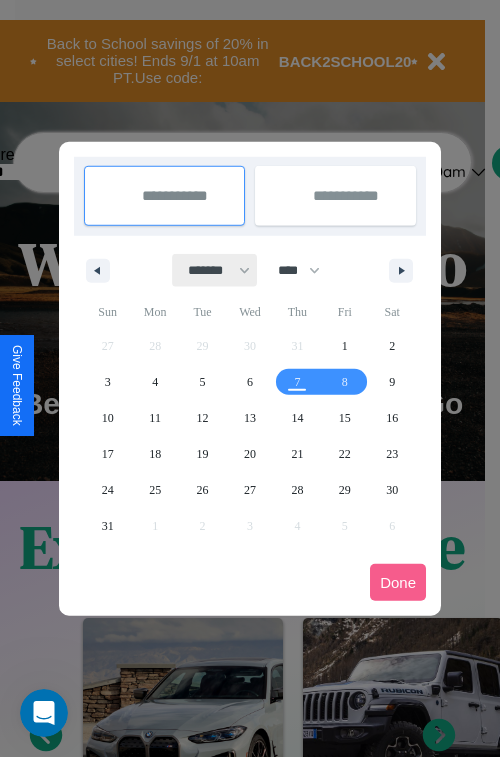 click on "******* ******** ***** ***** *** **** **** ****** ********* ******* ******** ********" at bounding box center (215, 270) 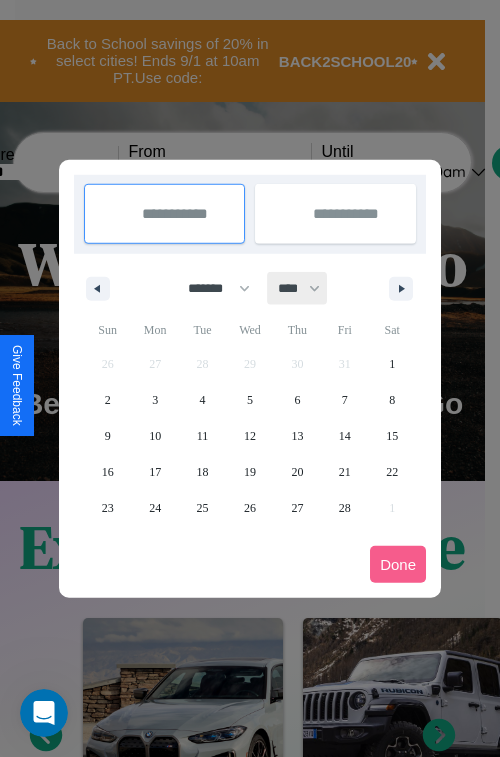 click on "**** **** **** **** **** **** **** **** **** **** **** **** **** **** **** **** **** **** **** **** **** **** **** **** **** **** **** **** **** **** **** **** **** **** **** **** **** **** **** **** **** **** **** **** **** **** **** **** **** **** **** **** **** **** **** **** **** **** **** **** **** **** **** **** **** **** **** **** **** **** **** **** **** **** **** **** **** **** **** **** **** **** **** **** **** **** **** **** **** **** **** **** **** **** **** **** **** **** **** **** **** **** **** **** **** **** **** **** **** **** **** **** **** **** **** **** **** **** **** **** ****" at bounding box center [298, 288] 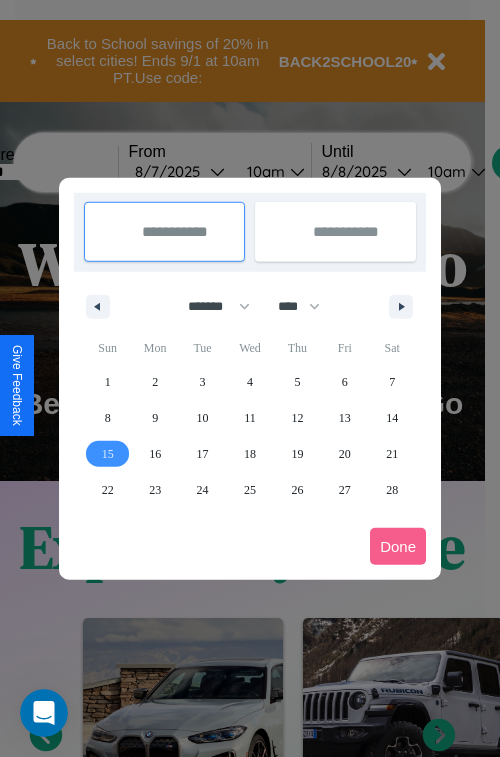 click on "15" at bounding box center [108, 454] 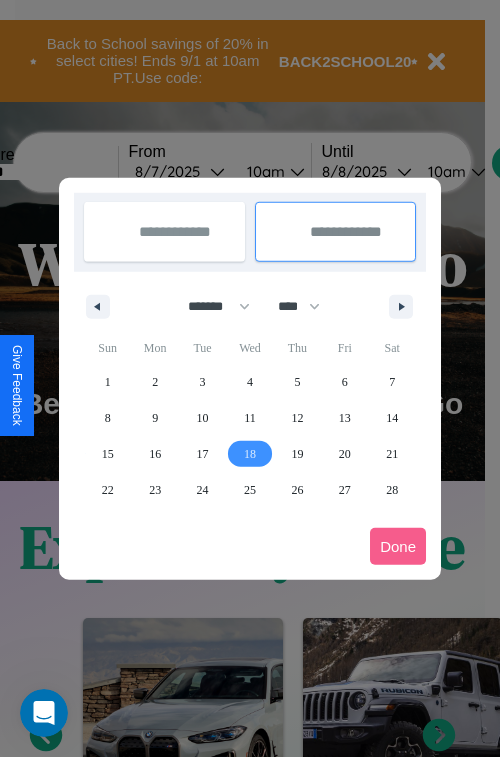 click on "18" at bounding box center [250, 454] 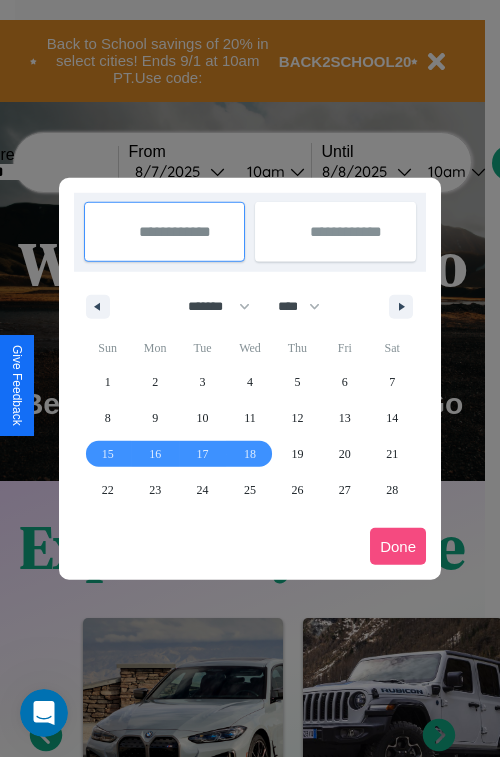 click on "Done" at bounding box center (398, 546) 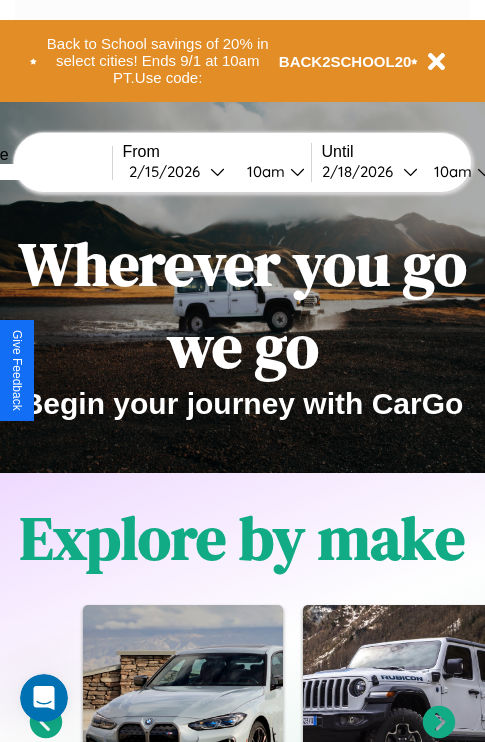 click on "10am" at bounding box center [263, 171] 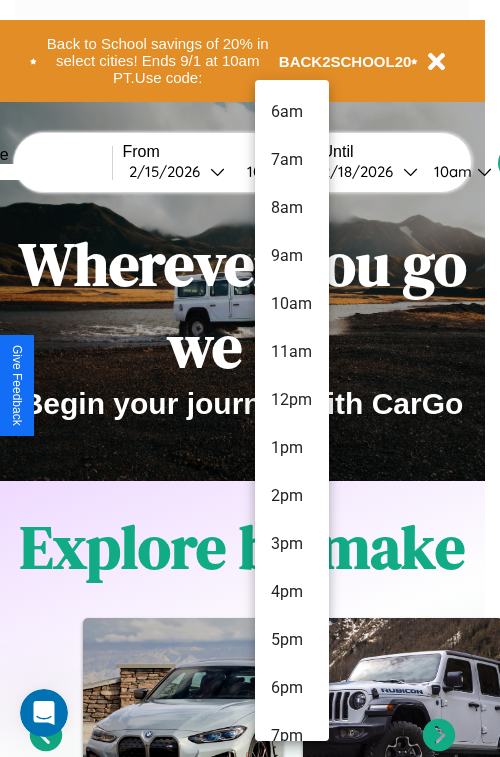 click on "4pm" at bounding box center [292, 592] 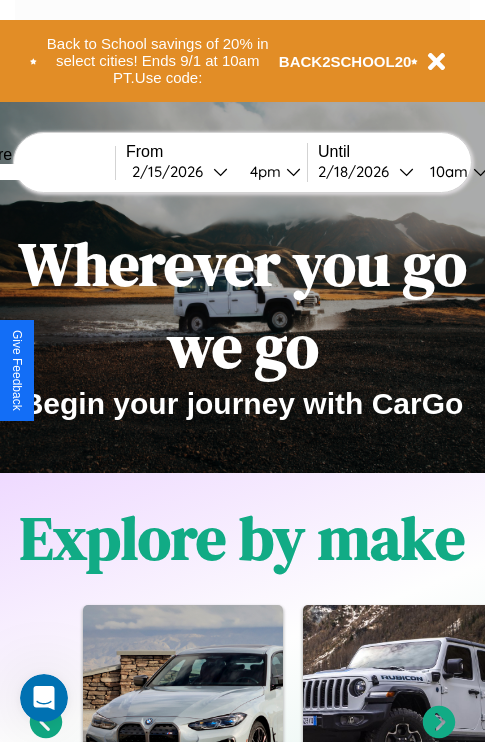 click on "10am" at bounding box center (446, 171) 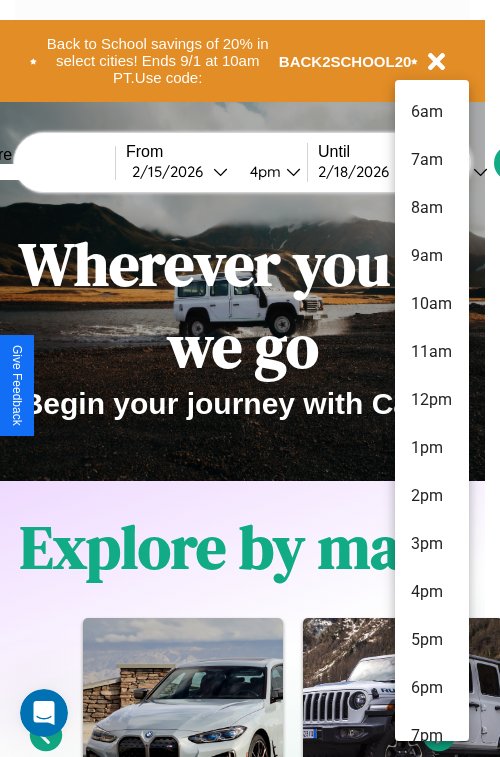 click on "5pm" at bounding box center (432, 640) 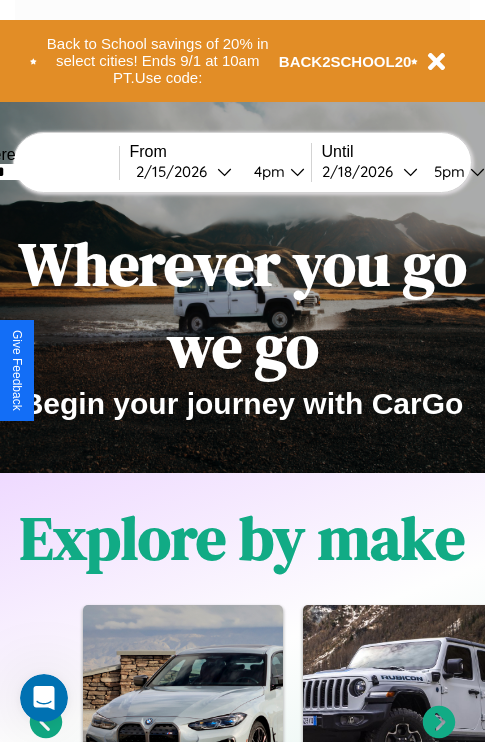 scroll, scrollTop: 0, scrollLeft: 68, axis: horizontal 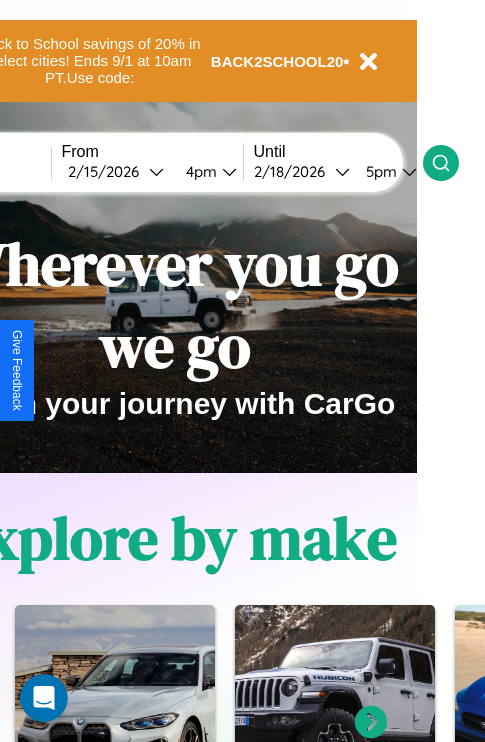 click 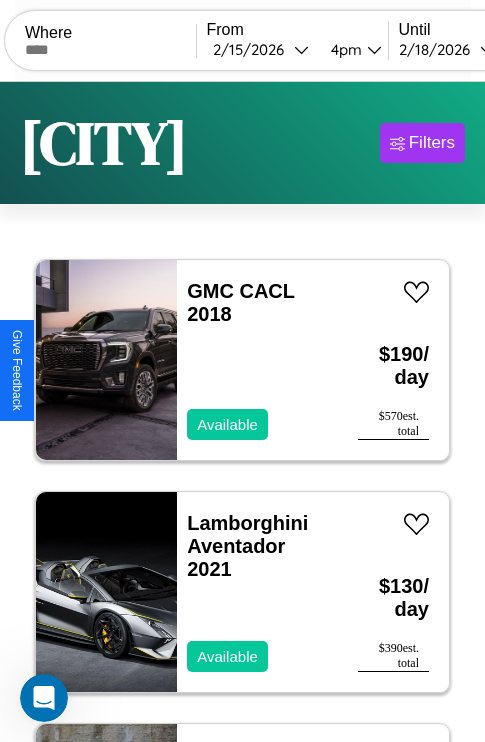 scroll, scrollTop: 89, scrollLeft: 0, axis: vertical 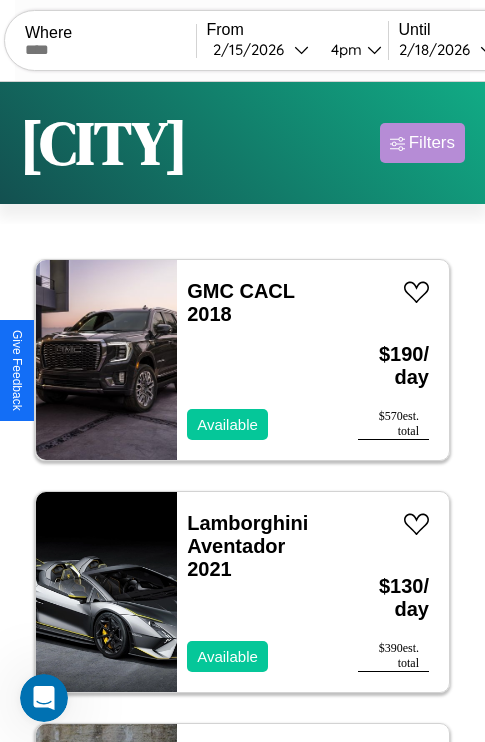 click on "Filters" at bounding box center (432, 143) 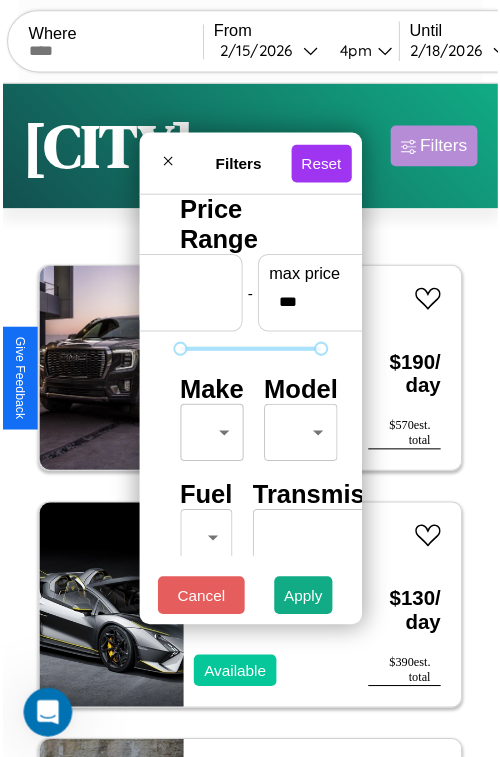 scroll, scrollTop: 59, scrollLeft: 0, axis: vertical 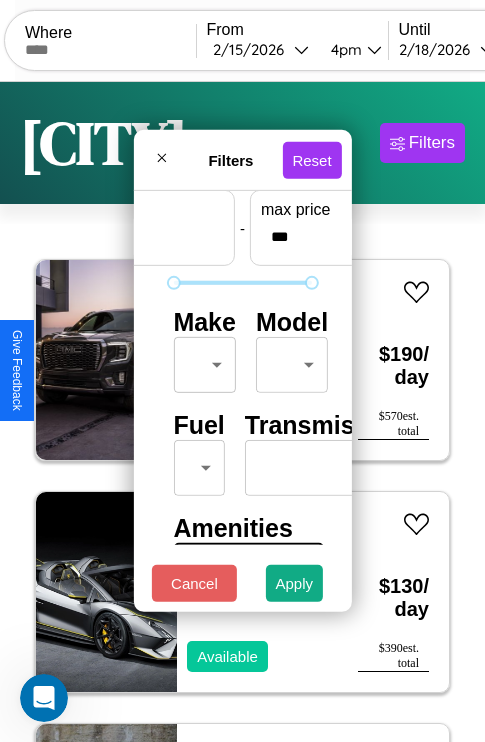 click on "CarGo Where From [DATE] [TIME] Until [DATE] [TIME] Become a Host Login Sign Up [CITY] Filters 45  cars in this area These cars can be picked up in this city. GMC   CACL   2018 Available $ 190  / day $ 570  est. total Lamborghini   Aventador   2021 Available $ 130  / day $ 390  est. total Audi   S6   2016 Available $ 130  / day $ 390  est. total Volvo   B8L   2022 Available $ 90  / day $ 270  est. total Buick   Regal TourX   2020 Available $ 130  / day $ 390  est. total Dodge   Charger   2021 Available $ 80  / day $ 240  est. total GMC   Hi-Cube   2021 Available $ 60  / day $ 180  est. total GMC   Caballero   2014 Available $ 40  / day $ 120  est. total Alfa Romeo   Tonale   2022 Available $ 140  / day $ 420  est. total Dodge   Conquest   2017 Available $ 160  / day $ 480  est. total Chrysler   Intrepid   2020 Available $ 70  / day $ 210  est. total BMW   Z3   2014 Available $ 80  / day $ 240  est. total Volvo   VNL   2023 Available $ 120  / day $ 360  est. total Lamborghini   Gallardo   2016 Available" at bounding box center (242, 412) 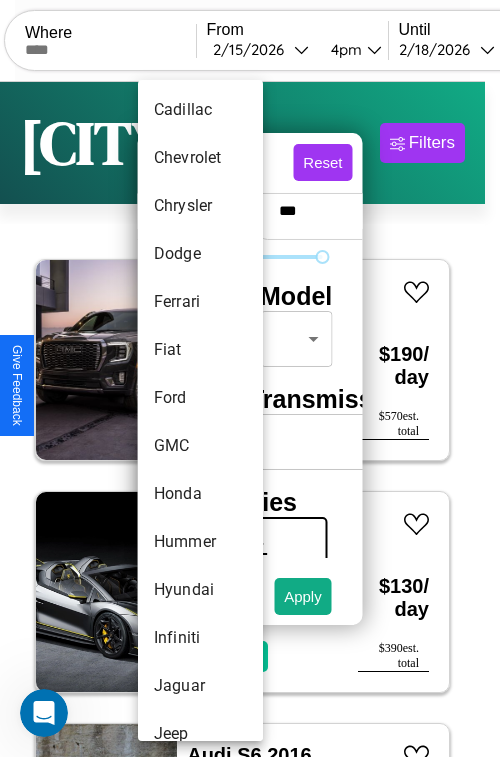 scroll, scrollTop: 710, scrollLeft: 0, axis: vertical 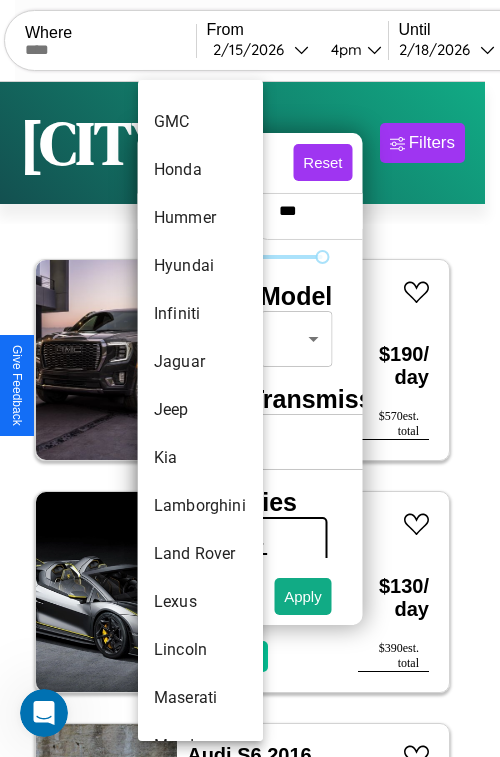 click on "Jeep" at bounding box center (200, 410) 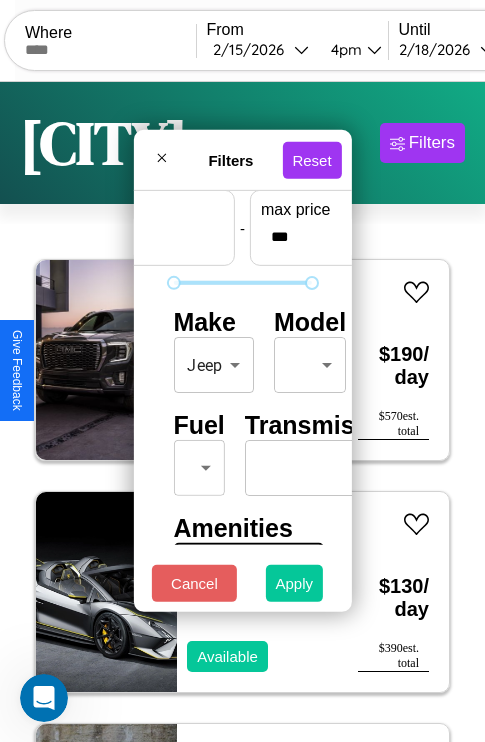 click on "Apply" at bounding box center [295, 583] 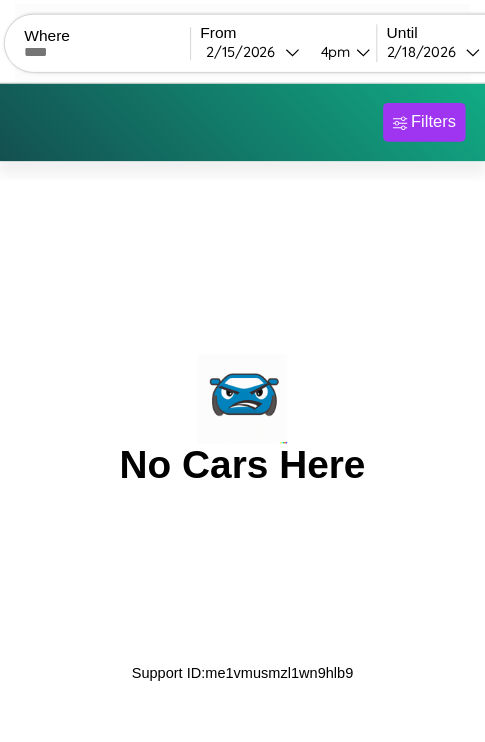 scroll, scrollTop: 0, scrollLeft: 0, axis: both 